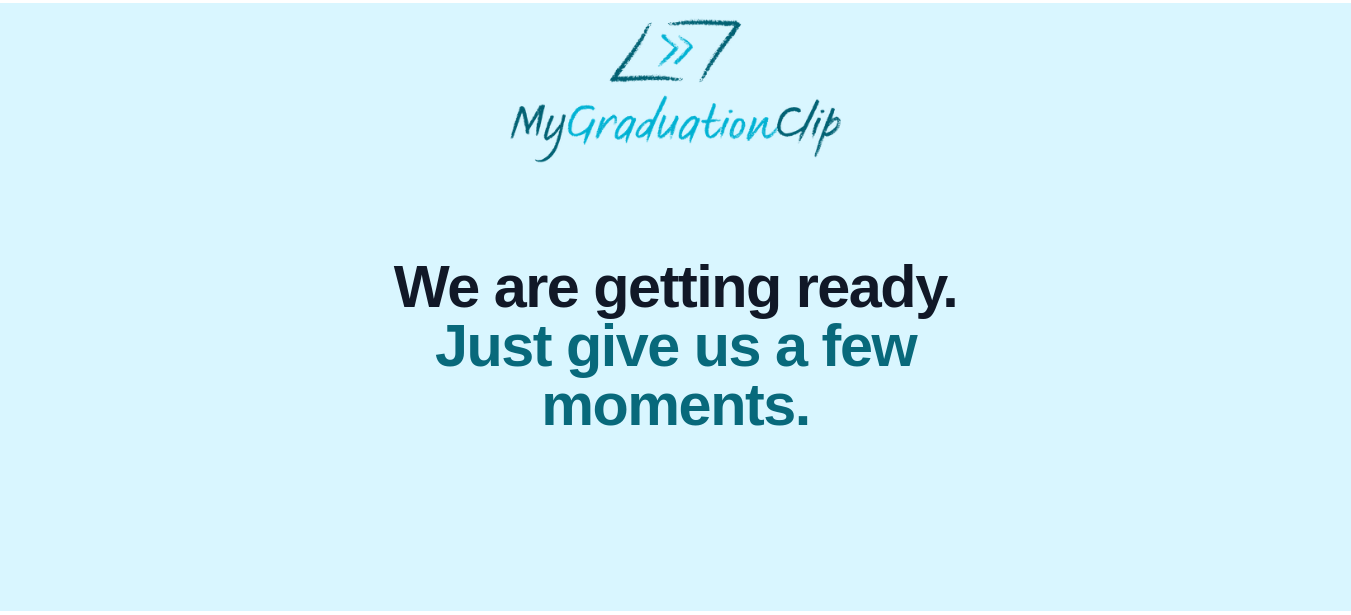 scroll, scrollTop: 0, scrollLeft: 0, axis: both 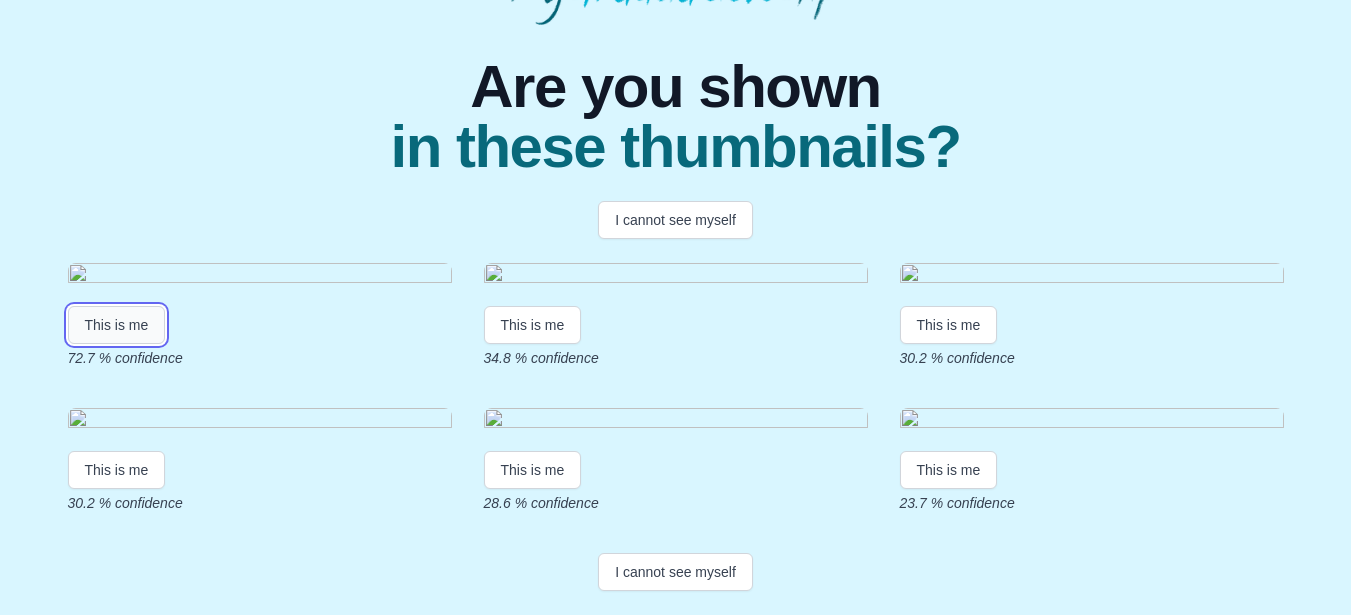 click on "This is me" at bounding box center [117, 325] 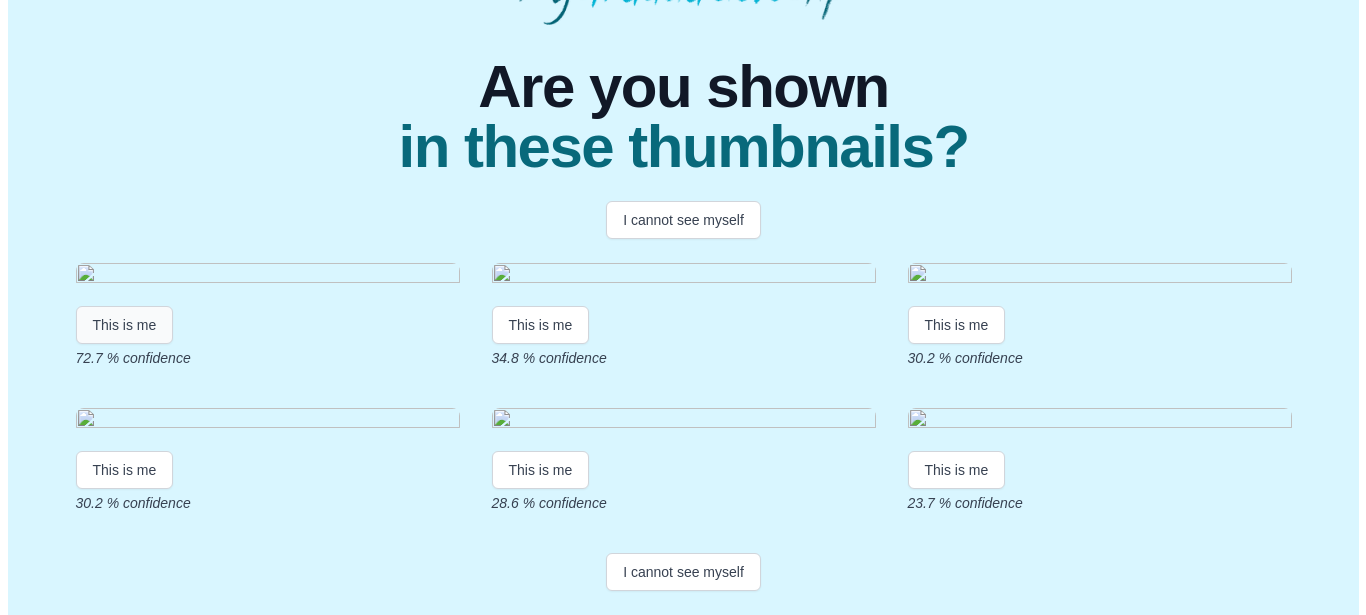 scroll, scrollTop: 0, scrollLeft: 0, axis: both 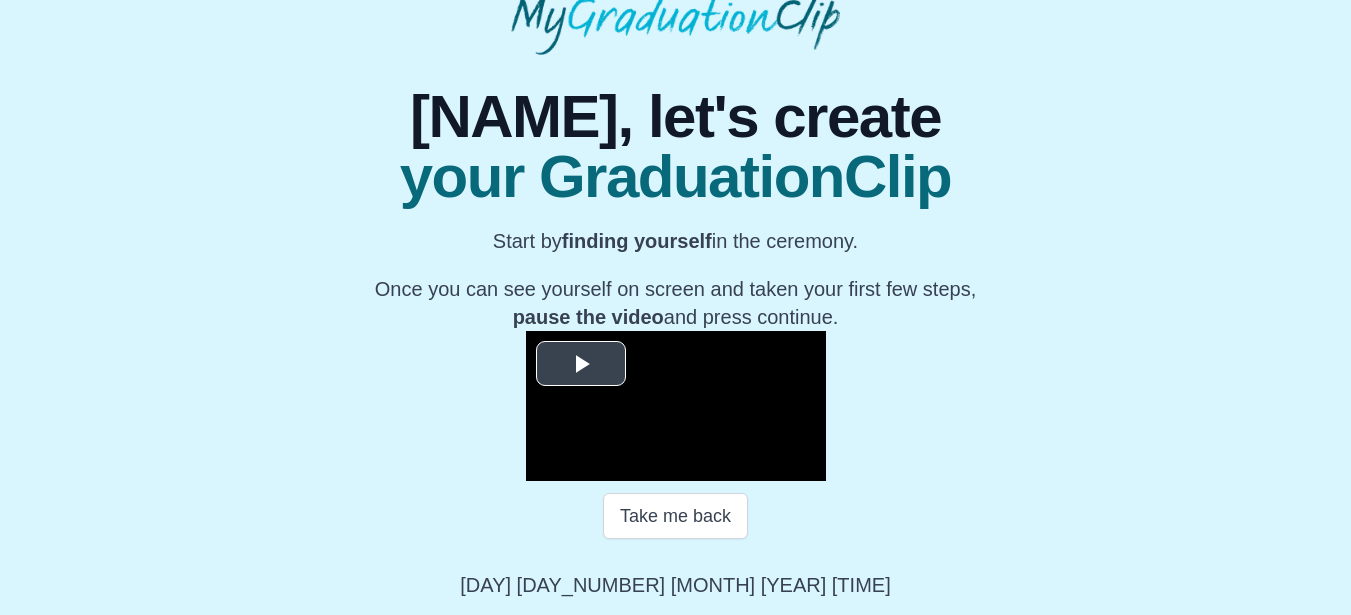 click at bounding box center (581, 364) 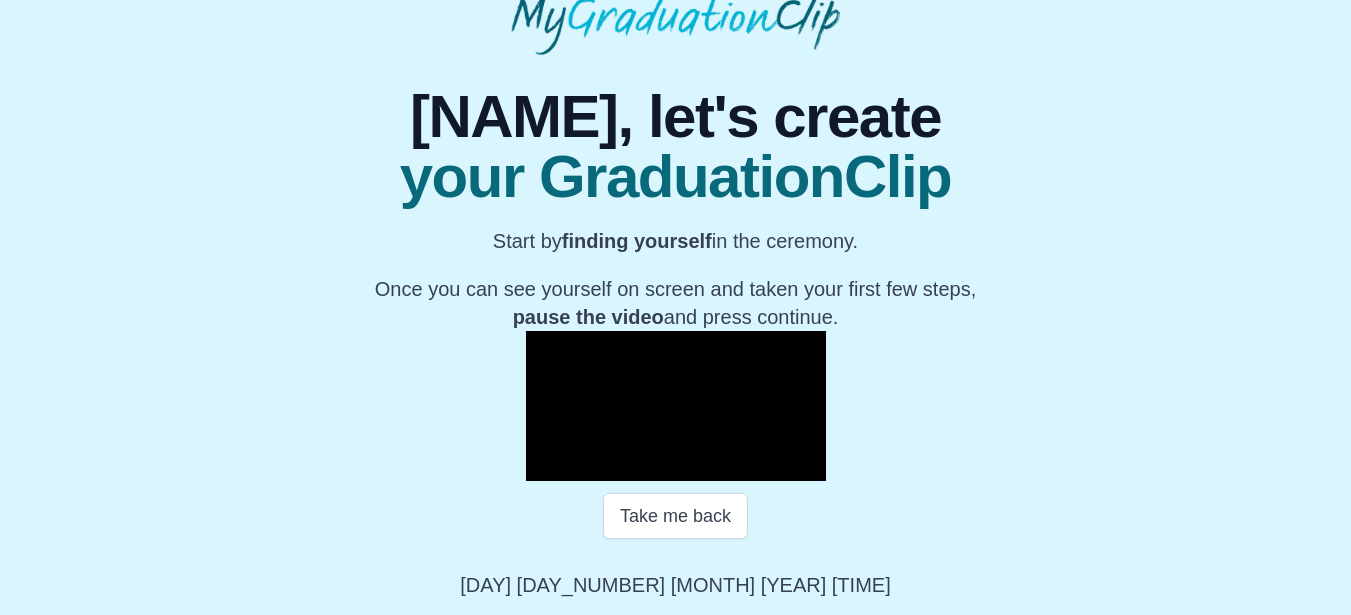 scroll, scrollTop: 335, scrollLeft: 0, axis: vertical 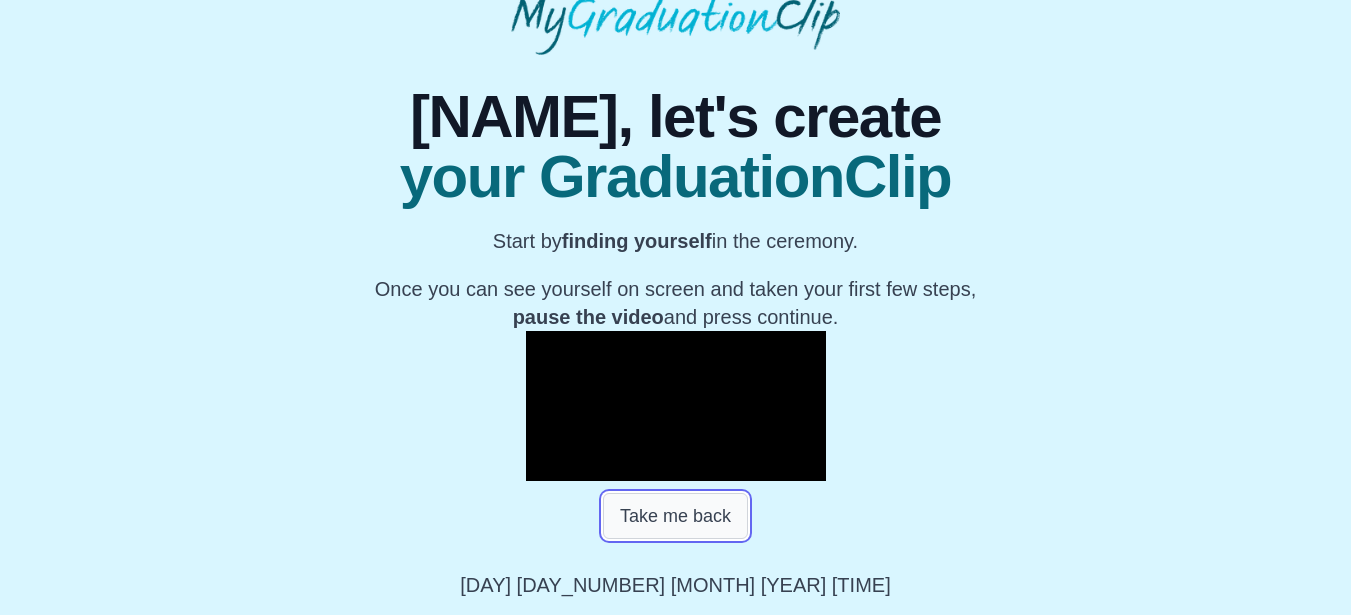 click on "Take me back" at bounding box center (675, 516) 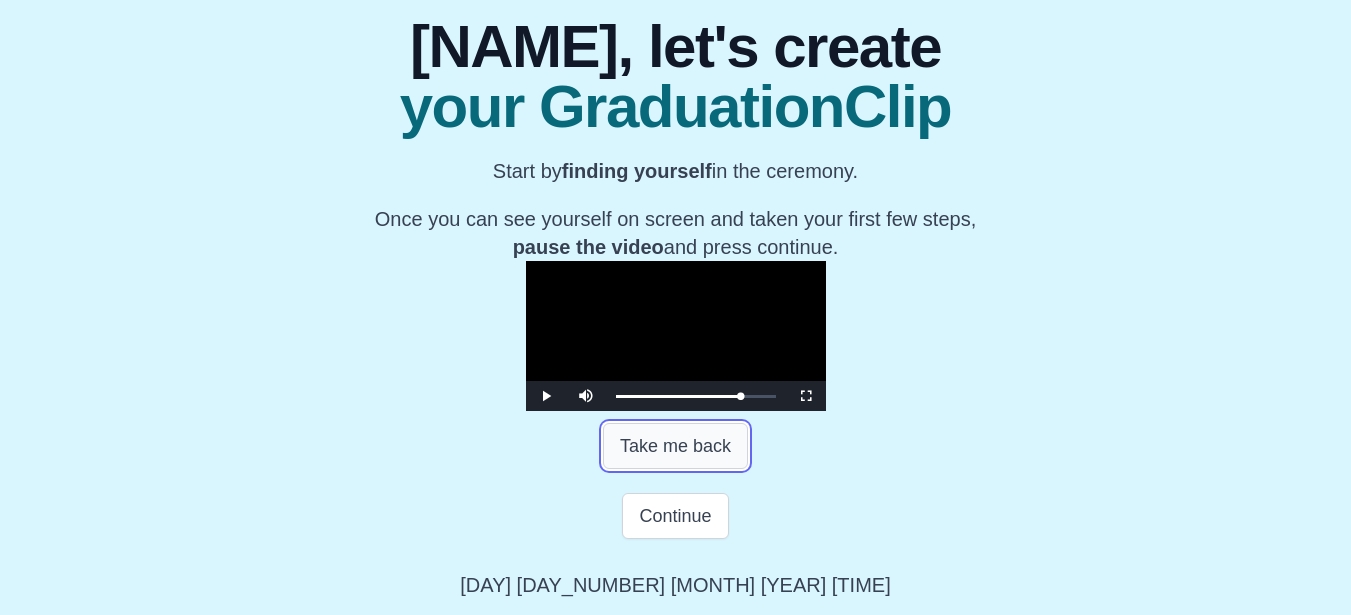 click on "Take me back" at bounding box center (675, 446) 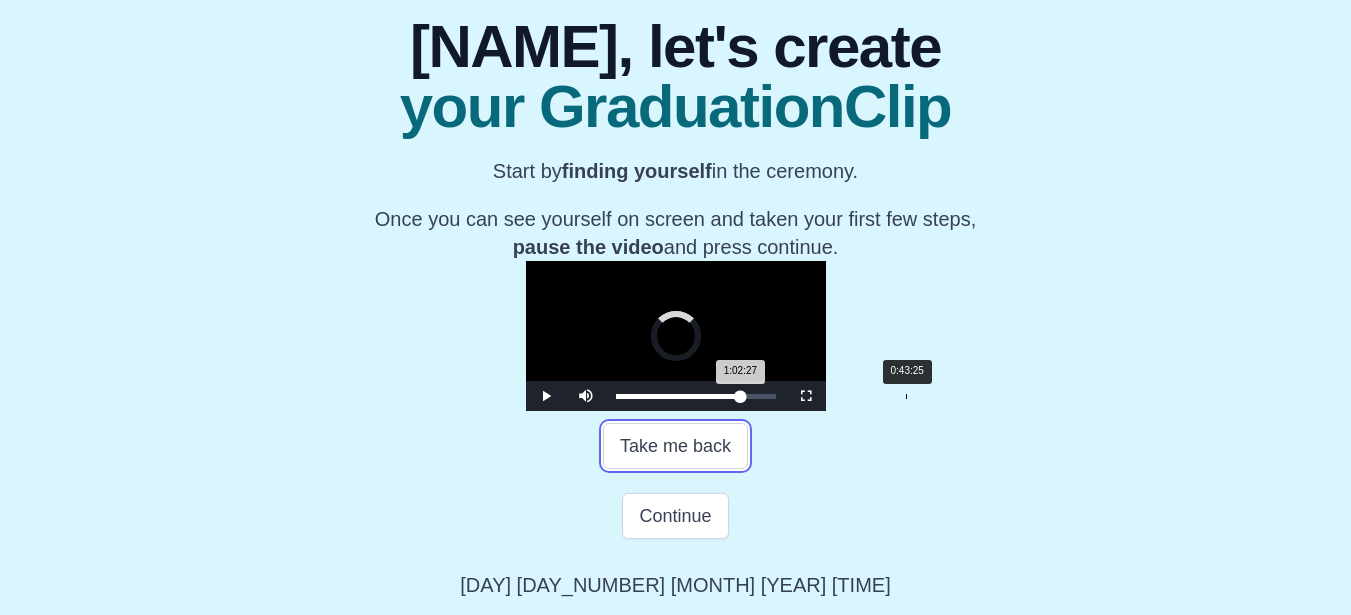drag, startPoint x: 848, startPoint y: 460, endPoint x: 718, endPoint y: 468, distance: 130.24593 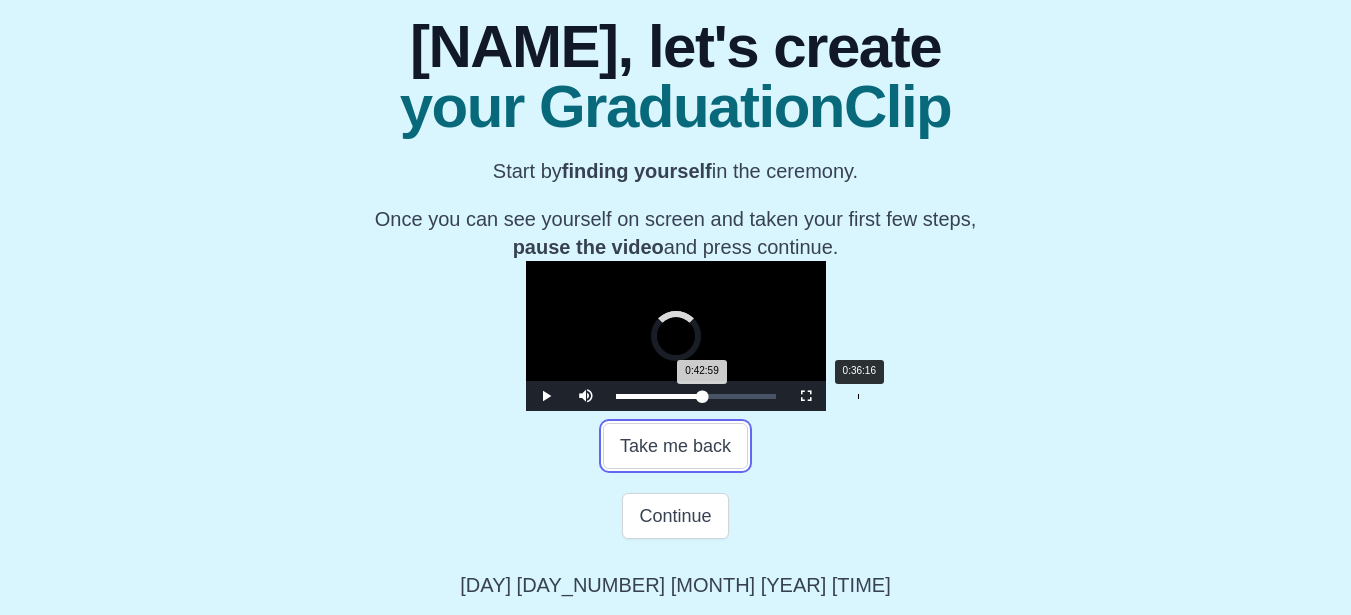 drag, startPoint x: 716, startPoint y: 469, endPoint x: 669, endPoint y: 469, distance: 47 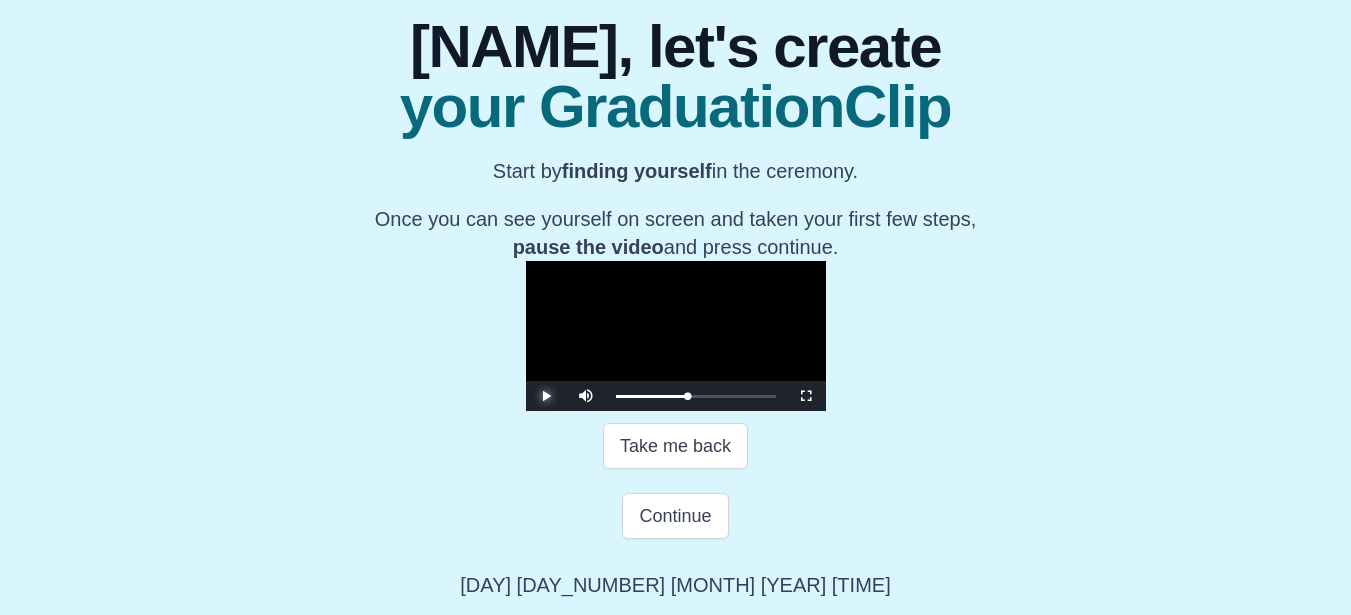 click at bounding box center [546, 396] 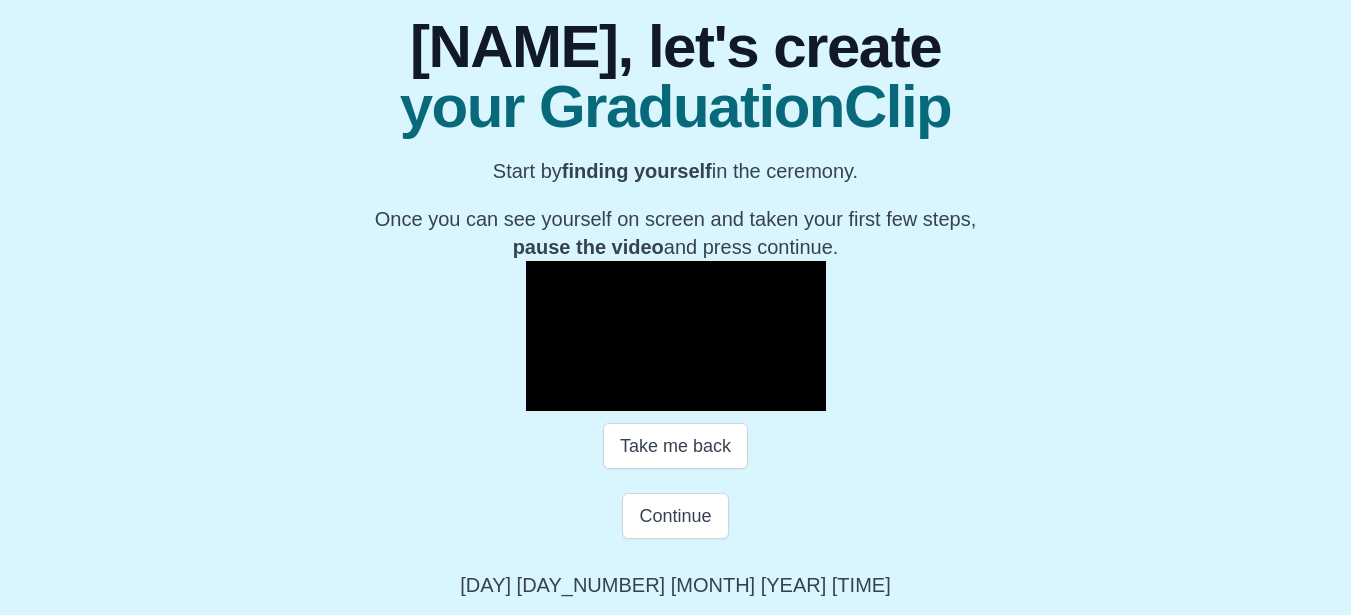 scroll, scrollTop: 405, scrollLeft: 0, axis: vertical 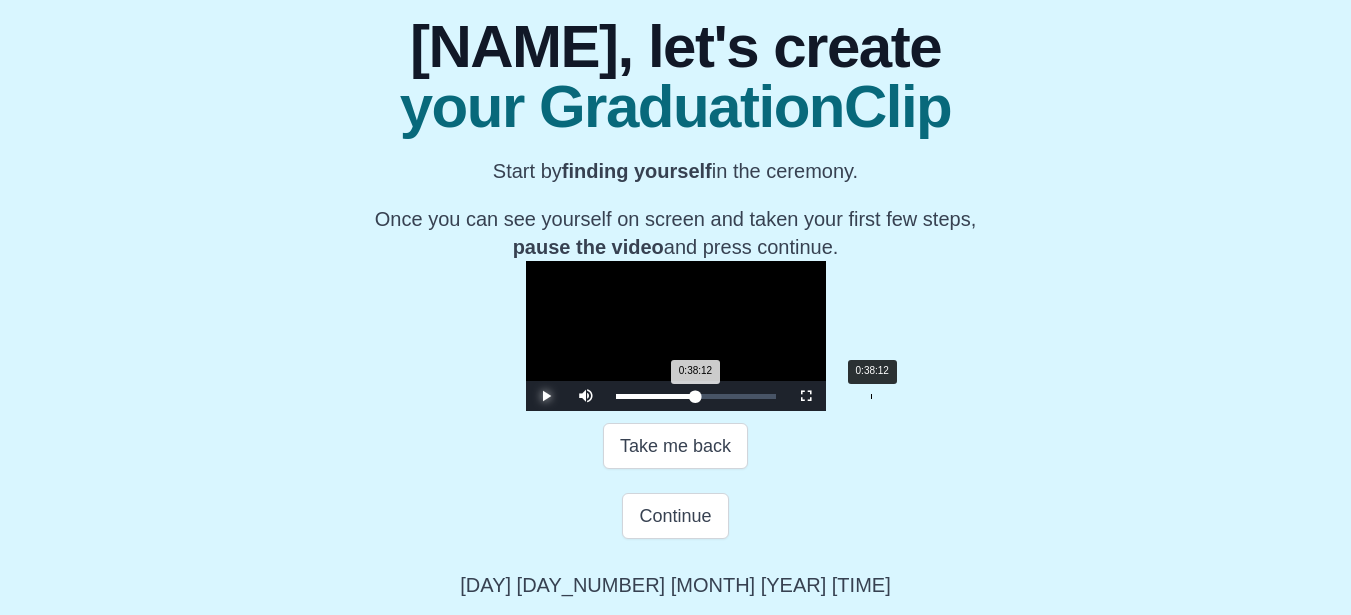drag, startPoint x: 673, startPoint y: 399, endPoint x: 684, endPoint y: 396, distance: 11.401754 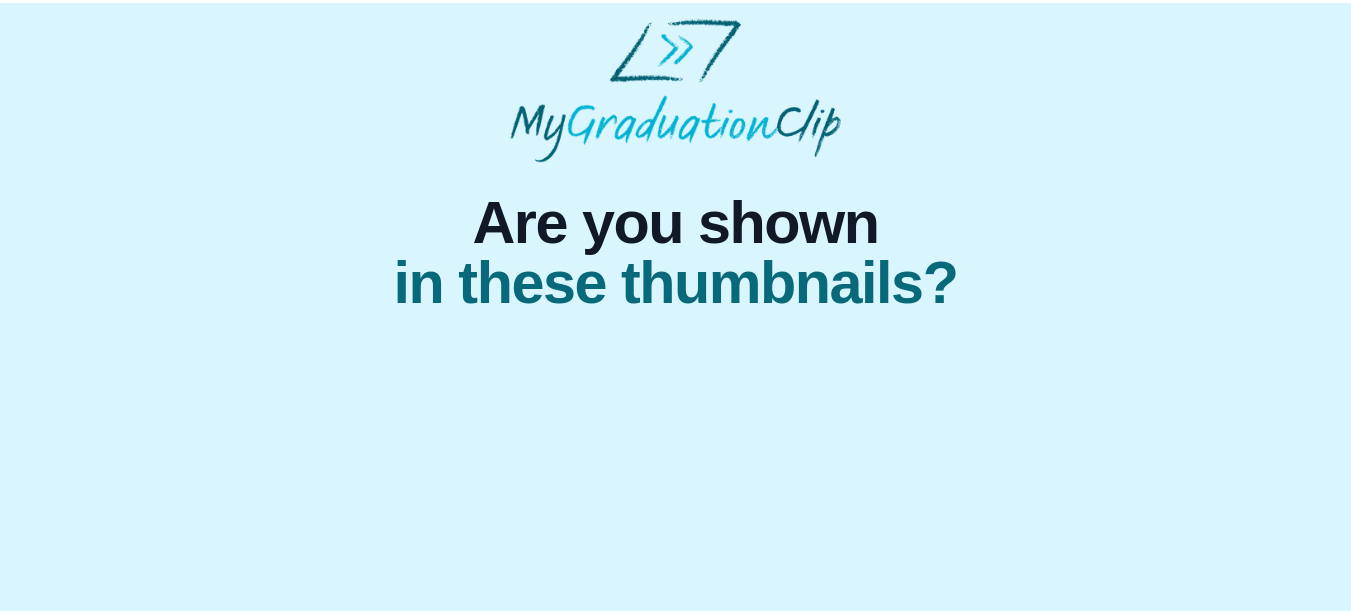 scroll, scrollTop: 0, scrollLeft: 0, axis: both 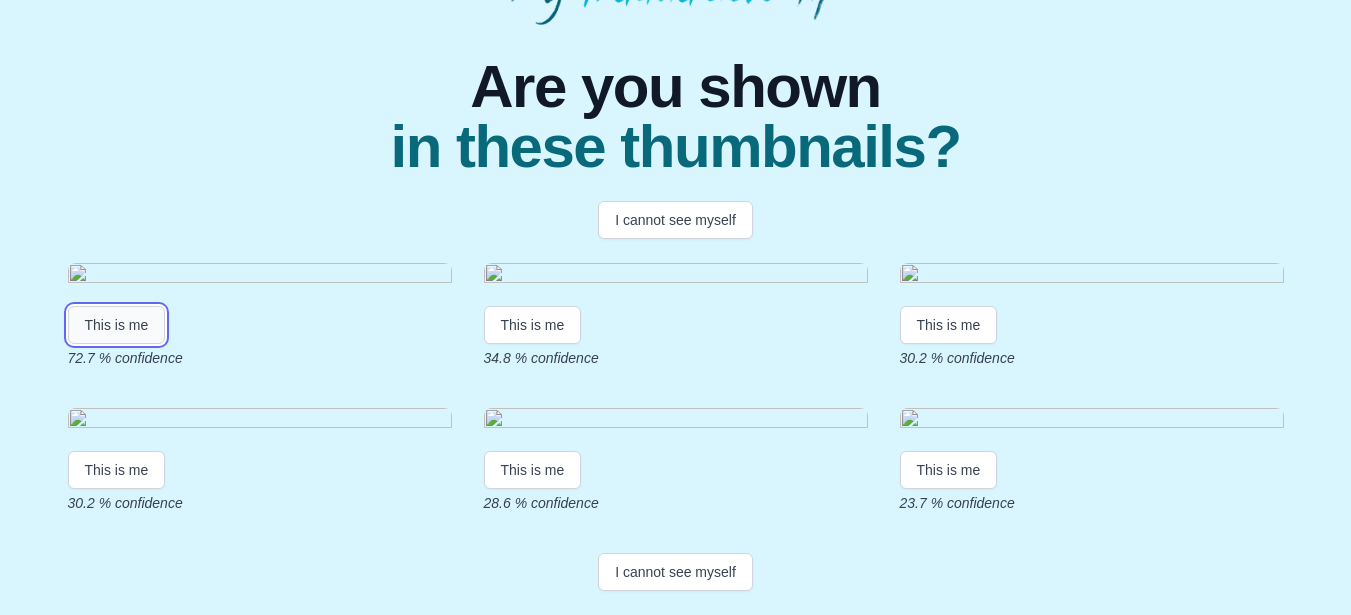 click on "This is me" at bounding box center [117, 325] 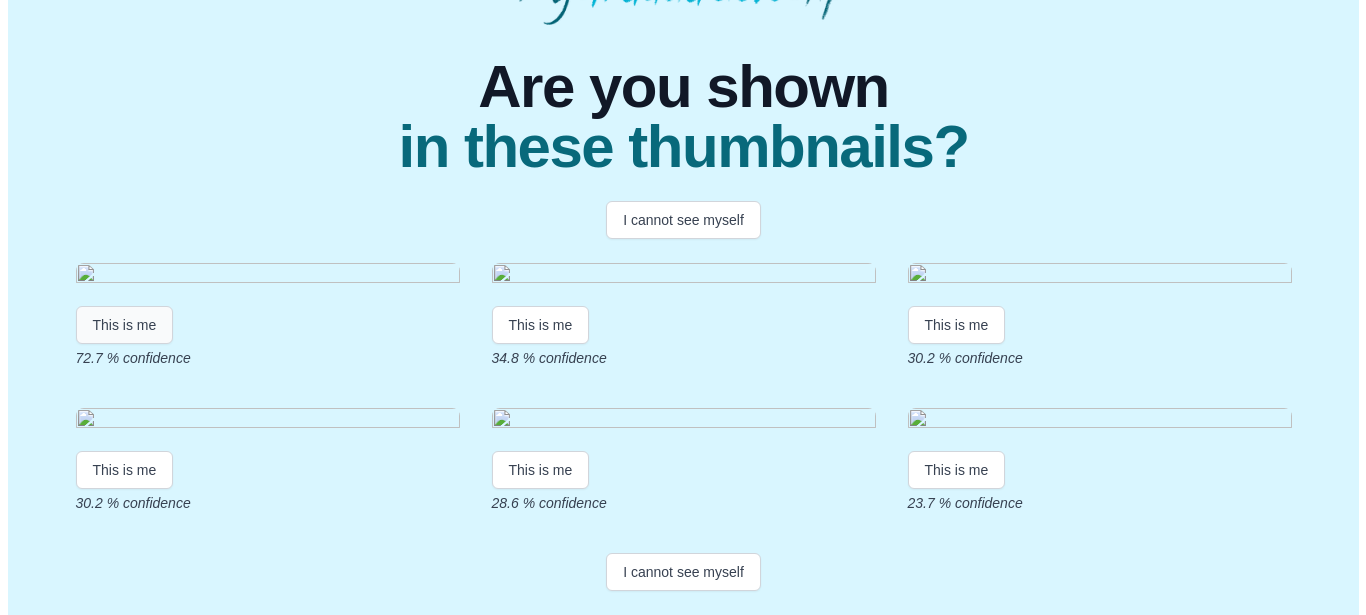 scroll, scrollTop: 0, scrollLeft: 0, axis: both 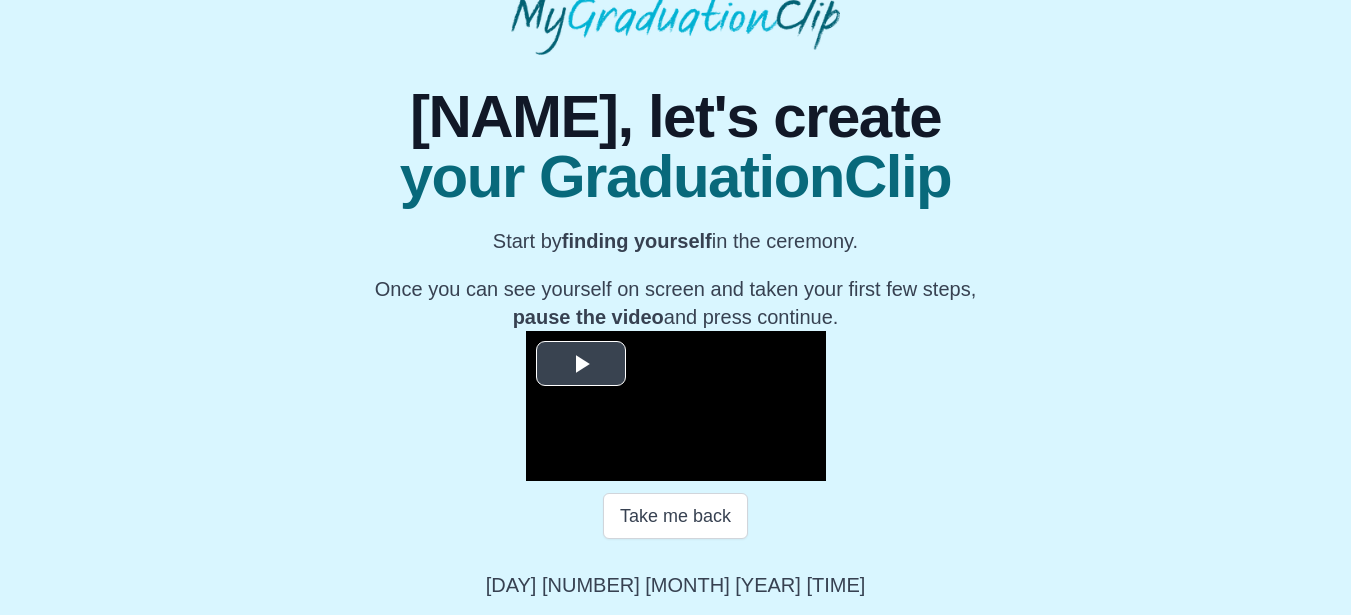 drag, startPoint x: 895, startPoint y: 322, endPoint x: 389, endPoint y: 125, distance: 542.99634 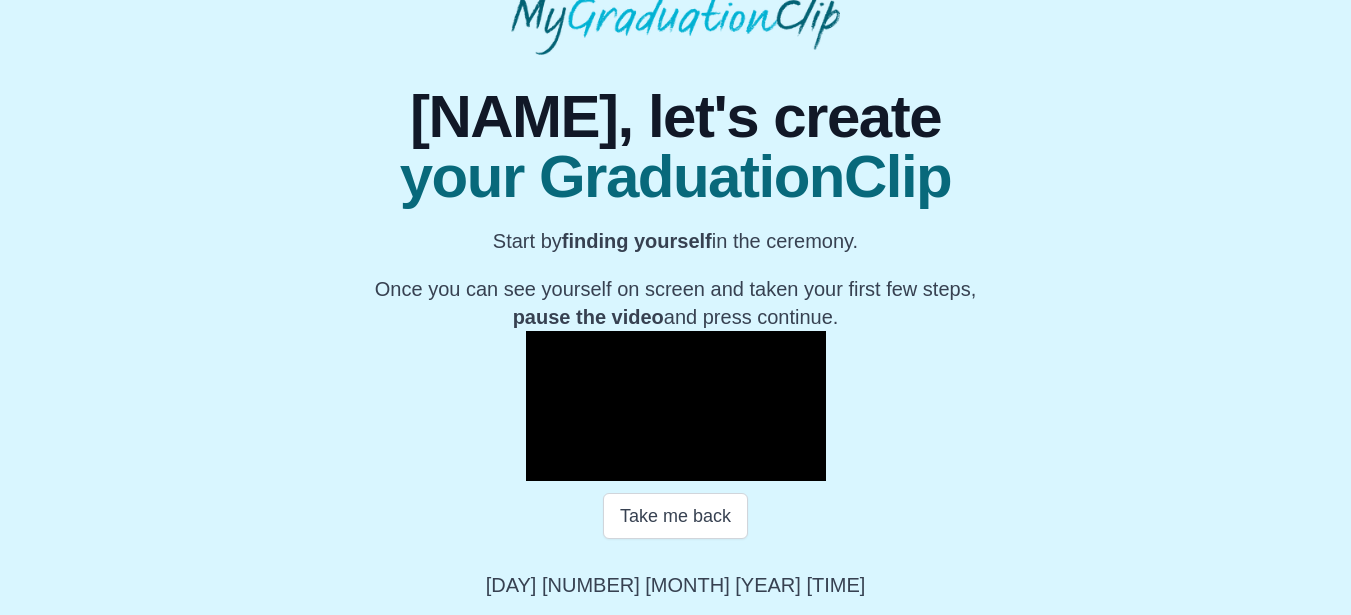 drag, startPoint x: 828, startPoint y: 281, endPoint x: 1156, endPoint y: 109, distance: 370.362 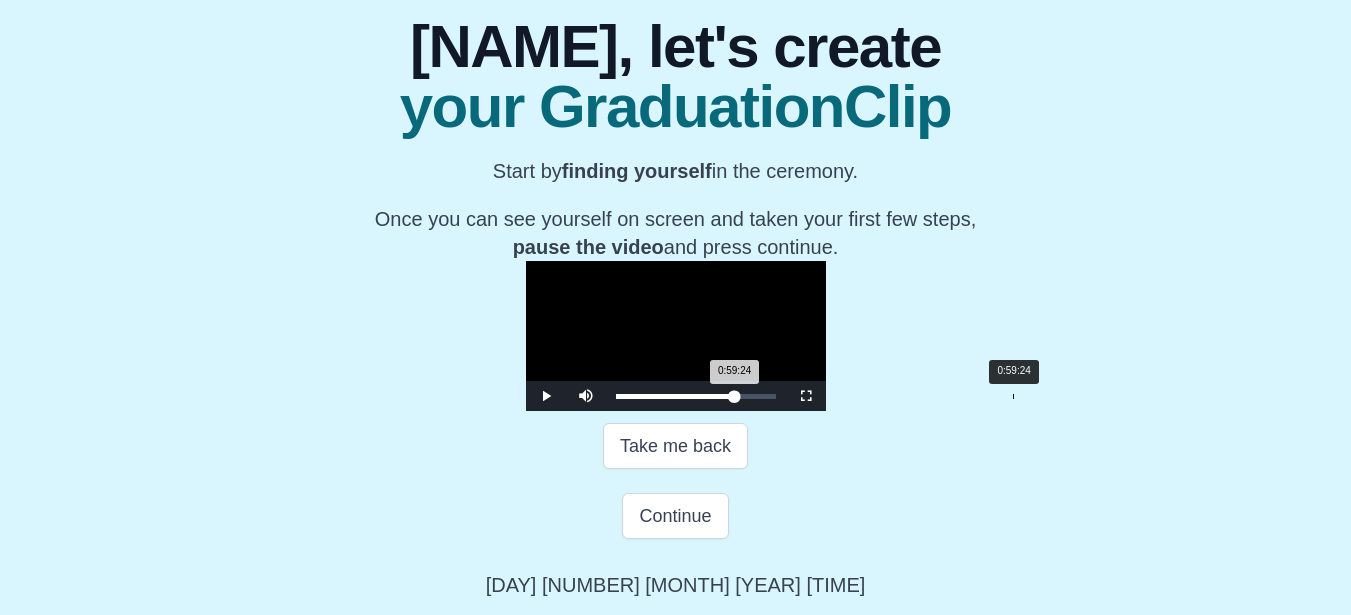 drag, startPoint x: 847, startPoint y: 465, endPoint x: 826, endPoint y: 465, distance: 21 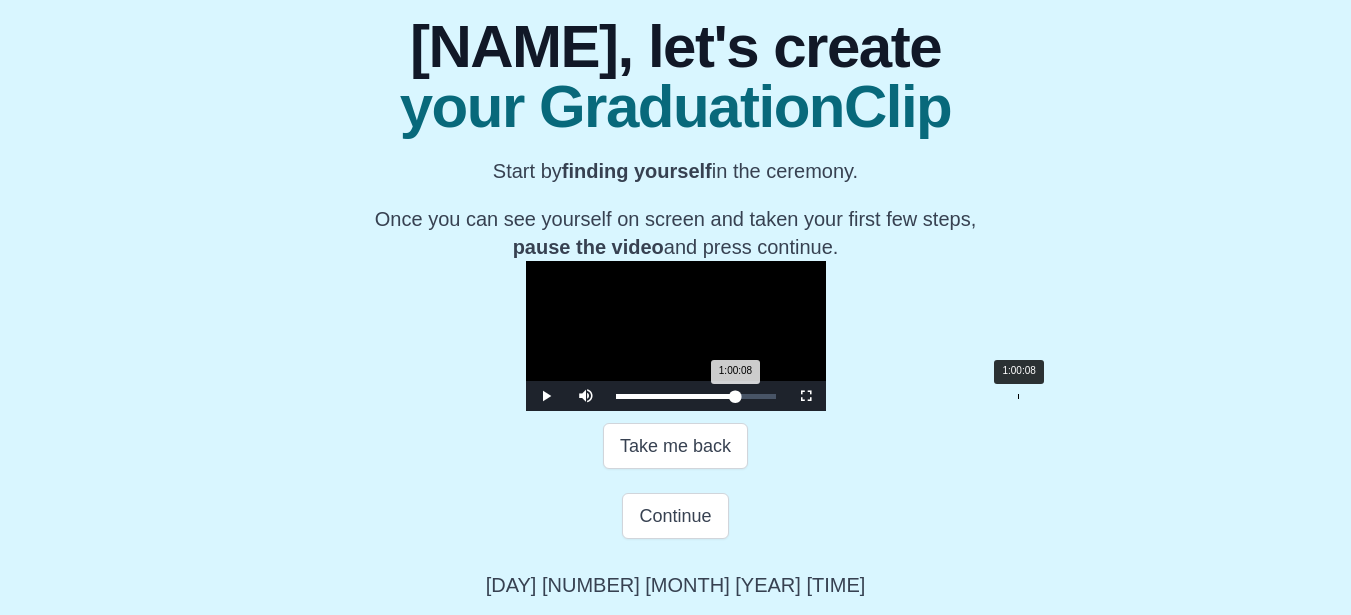 click on "1:00:08 Progress : 0%" at bounding box center (676, 396) 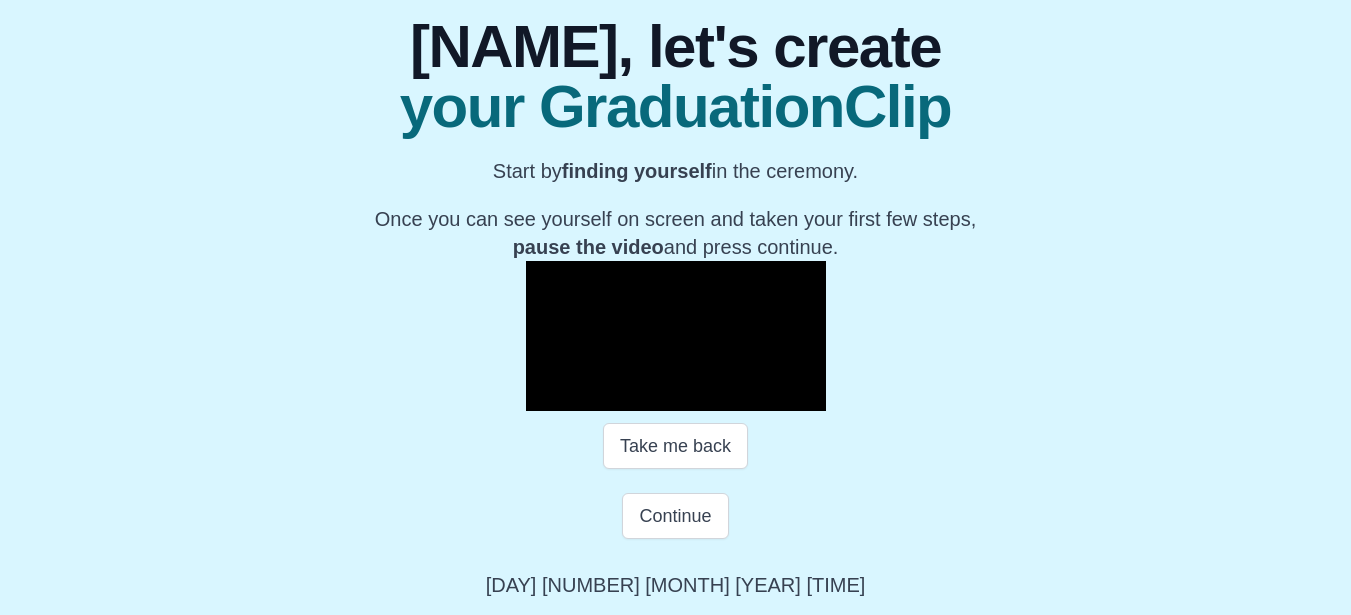 scroll, scrollTop: 229, scrollLeft: 0, axis: vertical 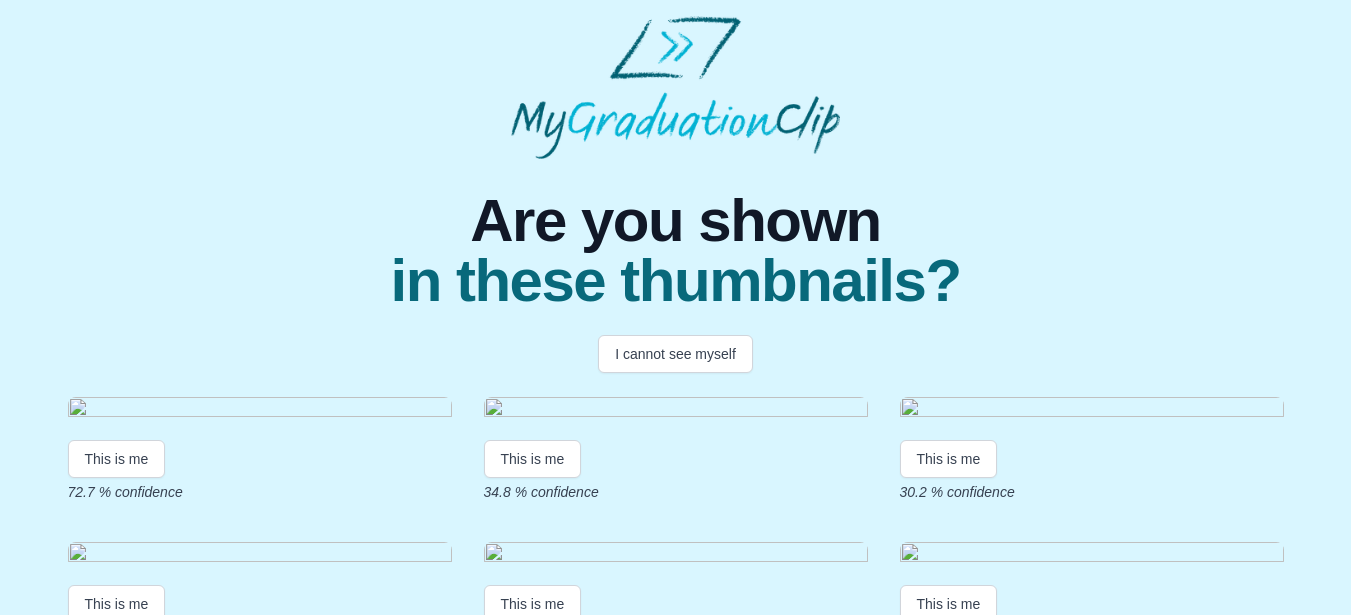 click at bounding box center (260, 410) 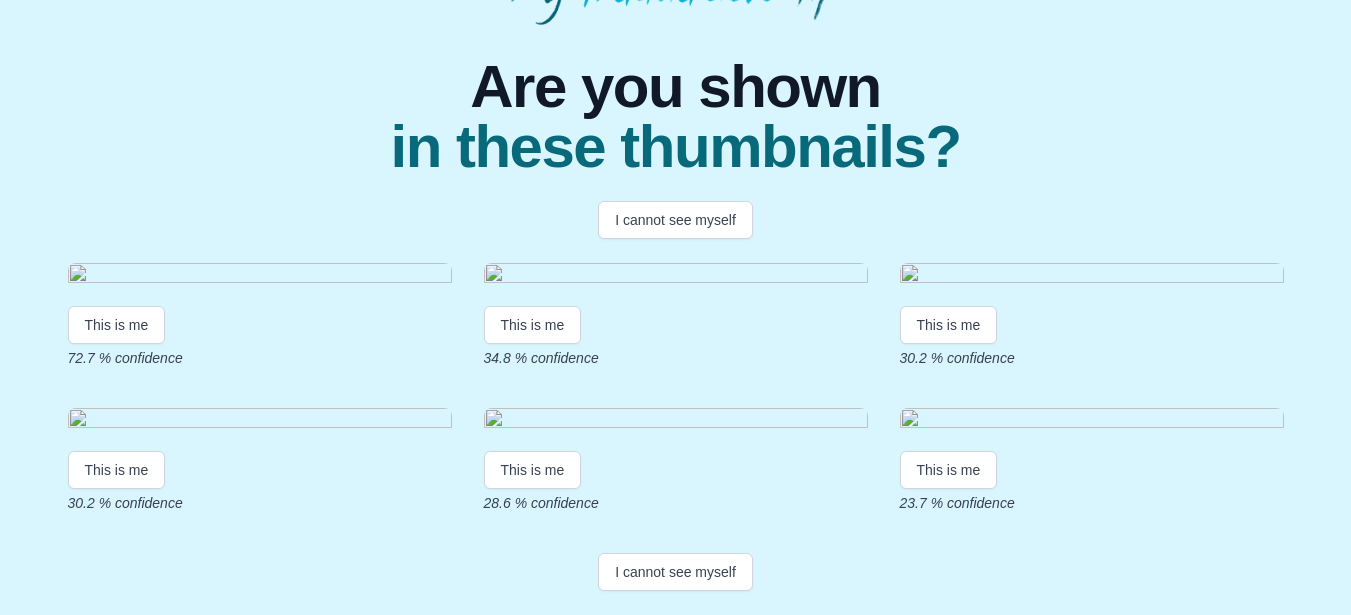 scroll, scrollTop: 228, scrollLeft: 0, axis: vertical 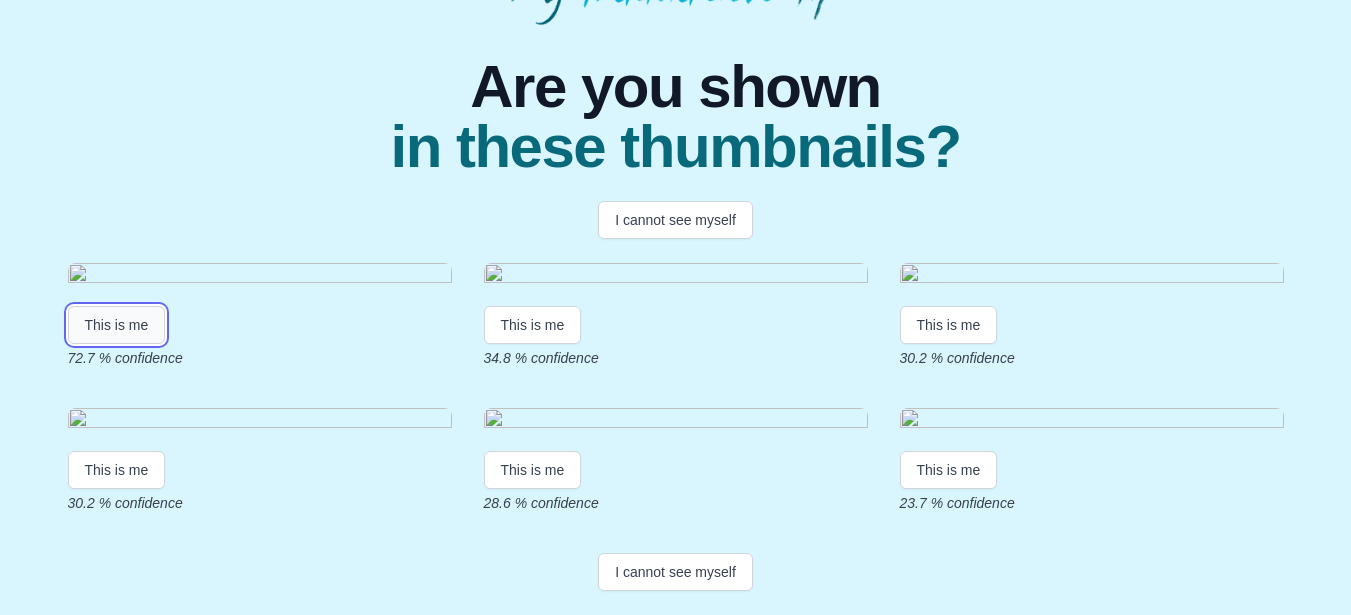click on "This is me" at bounding box center (117, 325) 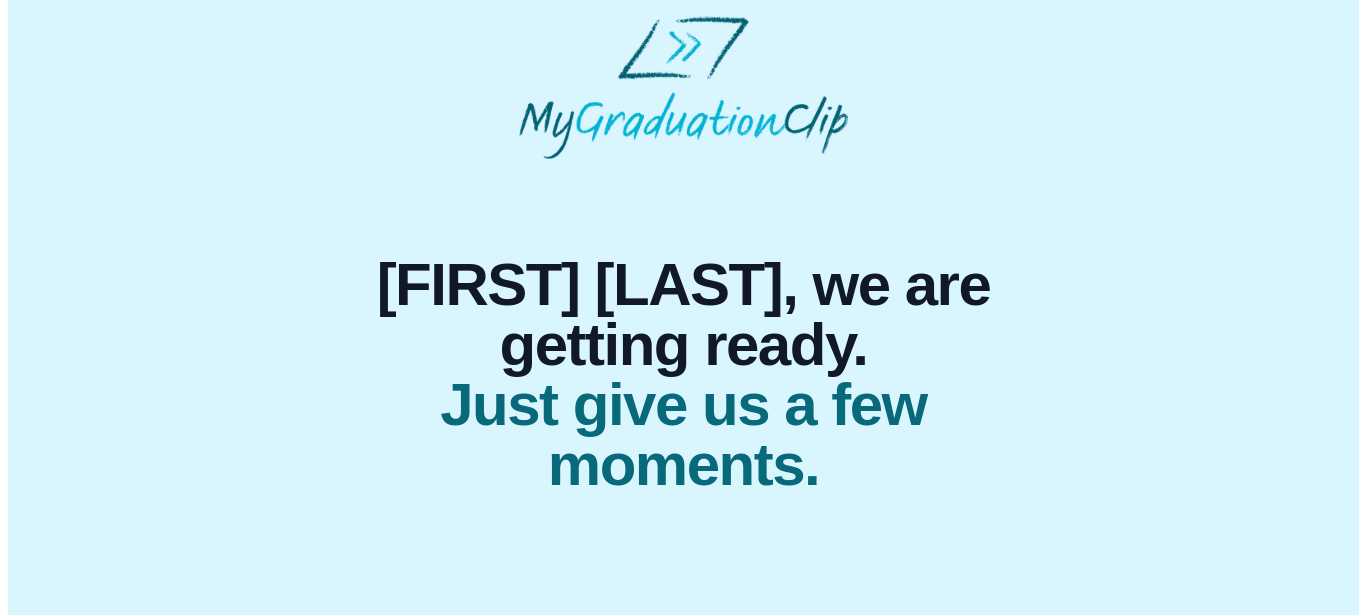 scroll, scrollTop: 0, scrollLeft: 0, axis: both 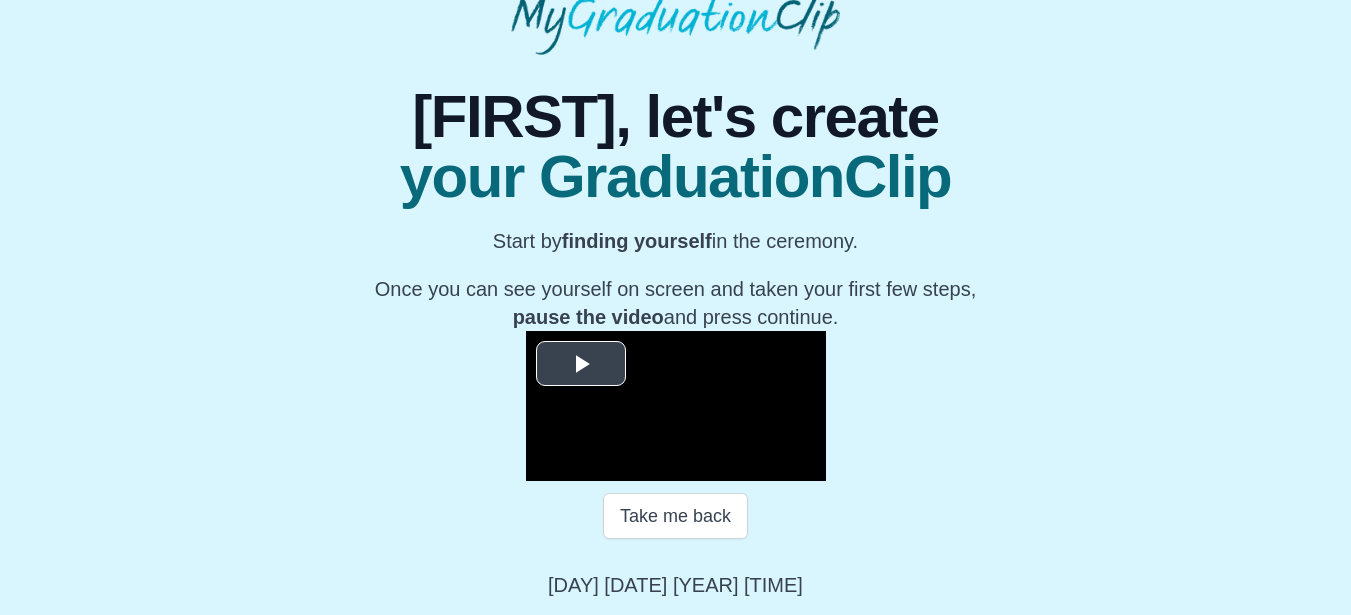 click at bounding box center [581, 364] 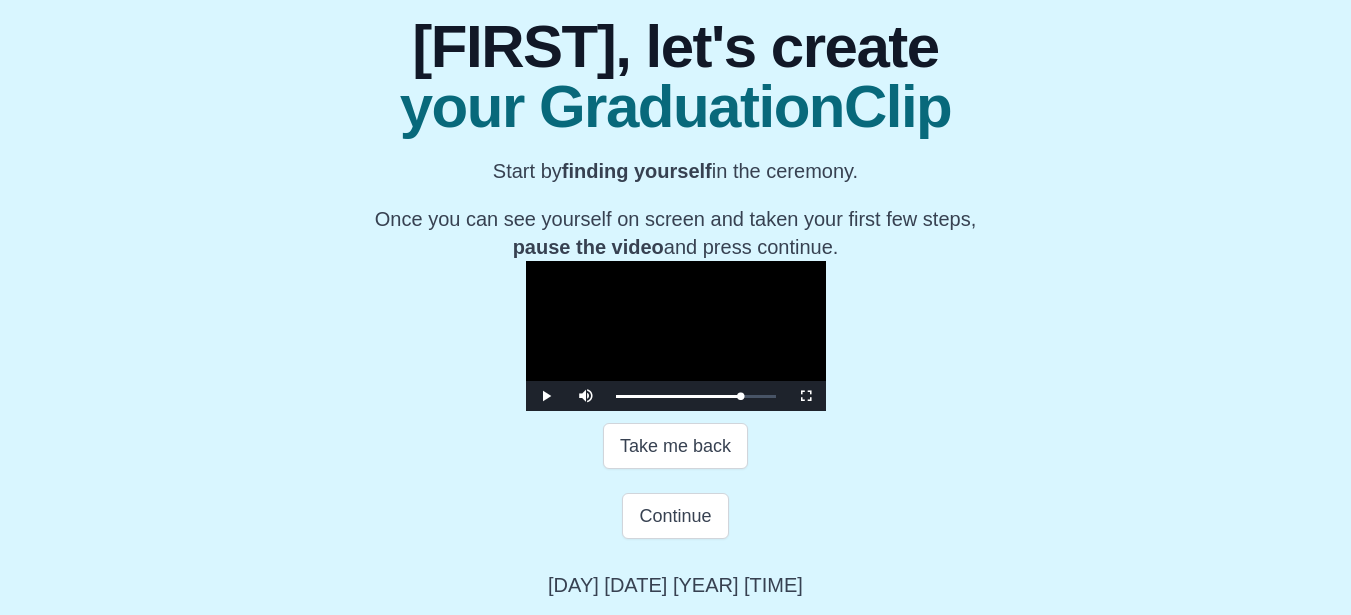 click at bounding box center (676, 336) 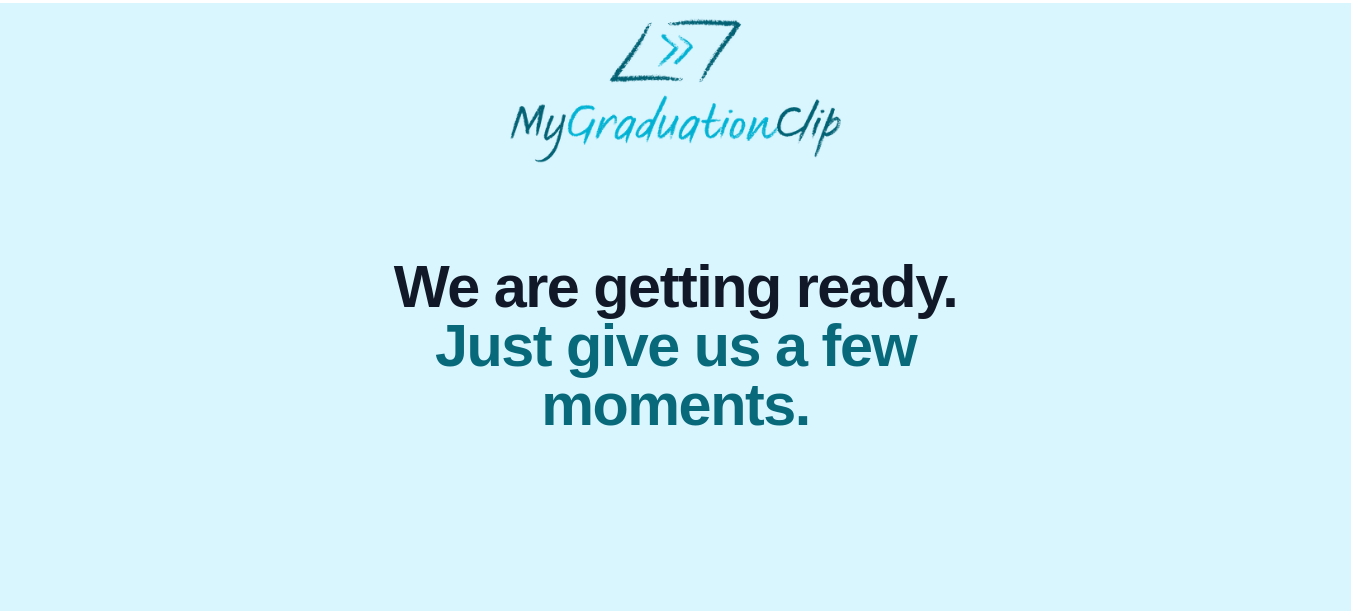 scroll, scrollTop: 0, scrollLeft: 0, axis: both 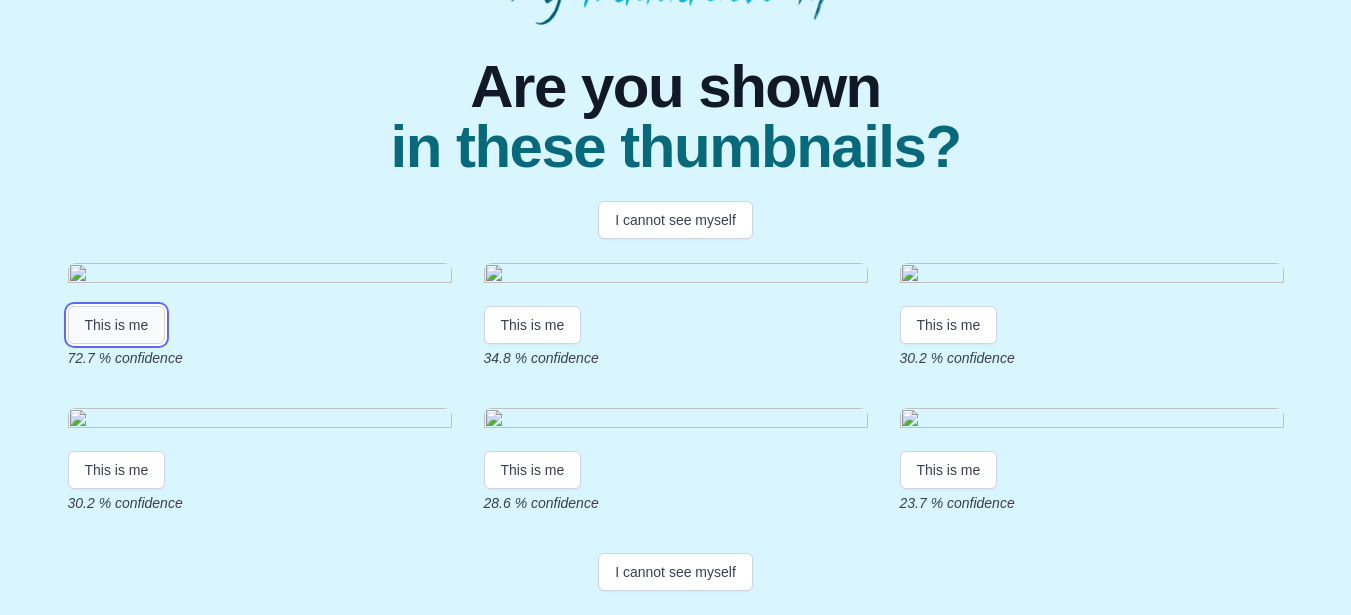 click on "This is me" at bounding box center (117, 325) 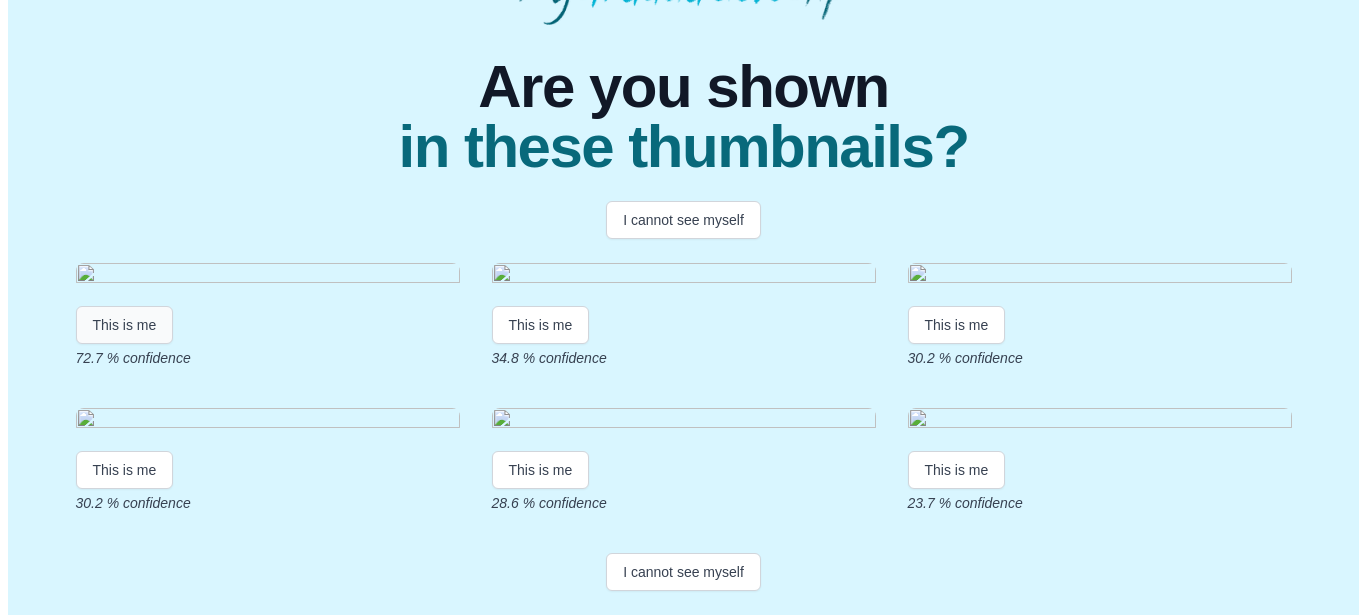 scroll, scrollTop: 0, scrollLeft: 0, axis: both 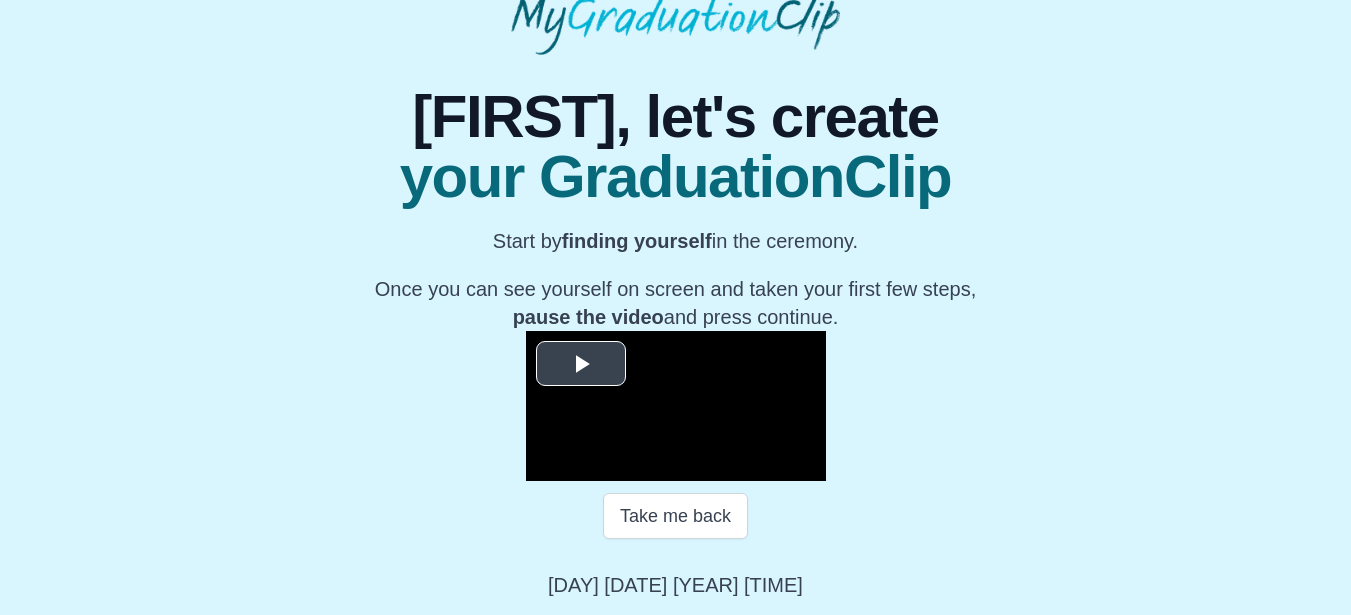 click at bounding box center [581, 364] 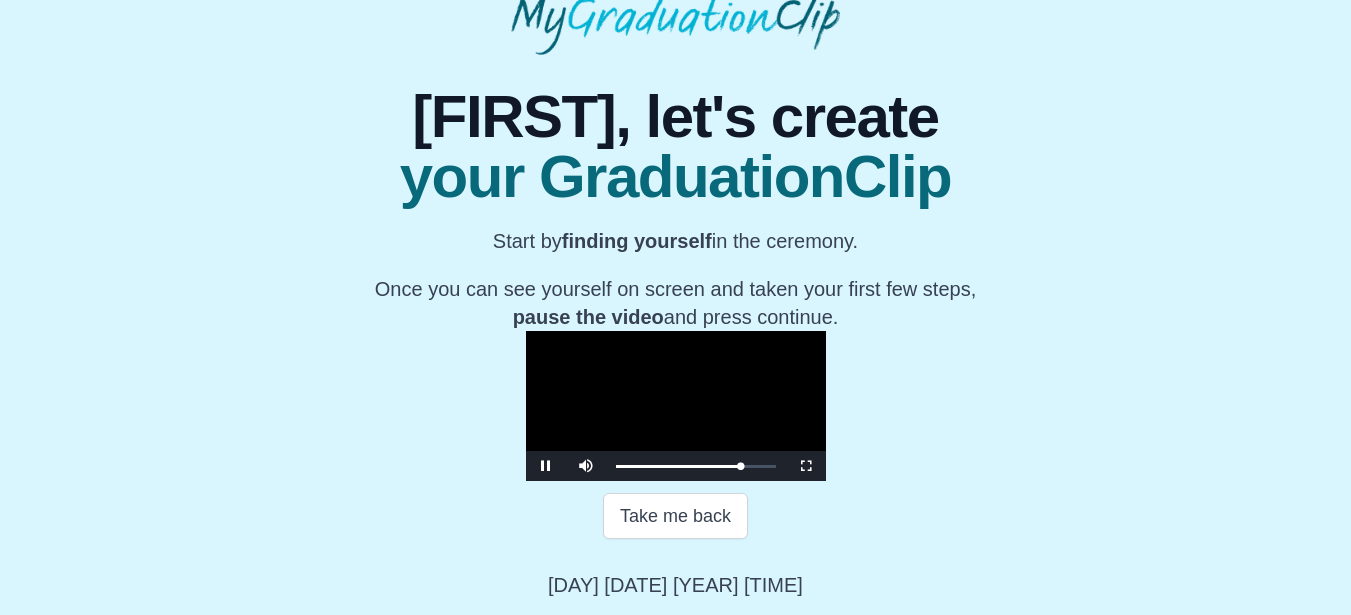 click at bounding box center (676, 406) 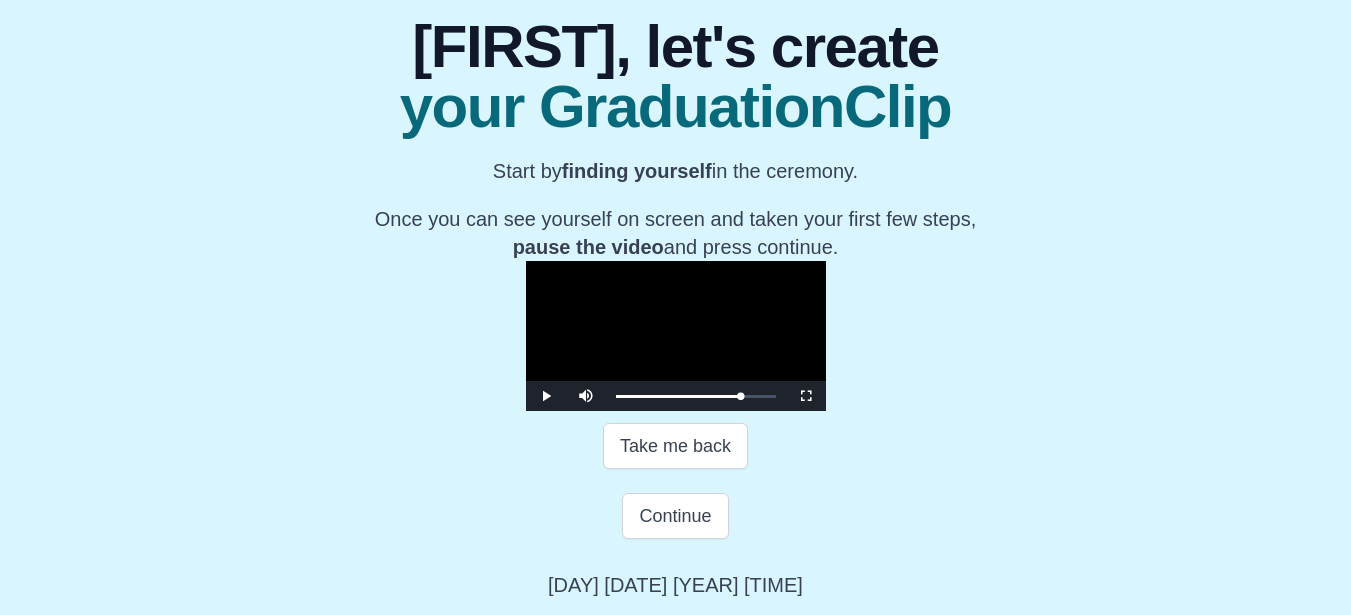 scroll, scrollTop: 400, scrollLeft: 0, axis: vertical 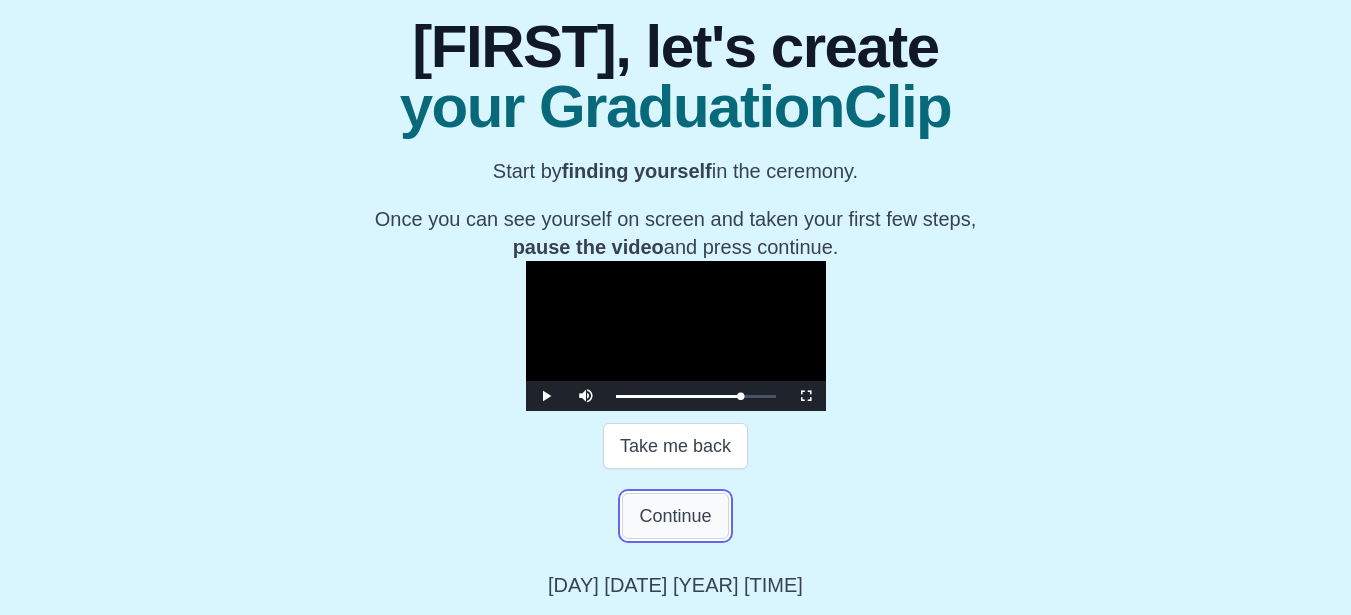 click on "Continue" at bounding box center (675, 516) 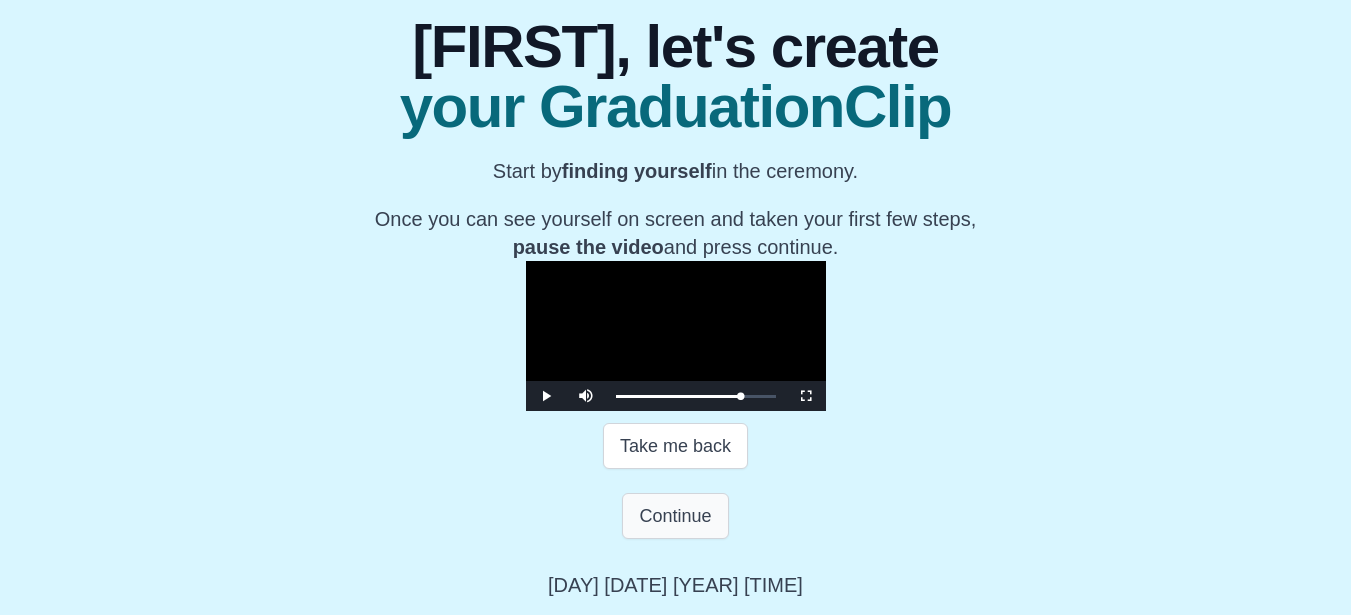 scroll, scrollTop: 46, scrollLeft: 0, axis: vertical 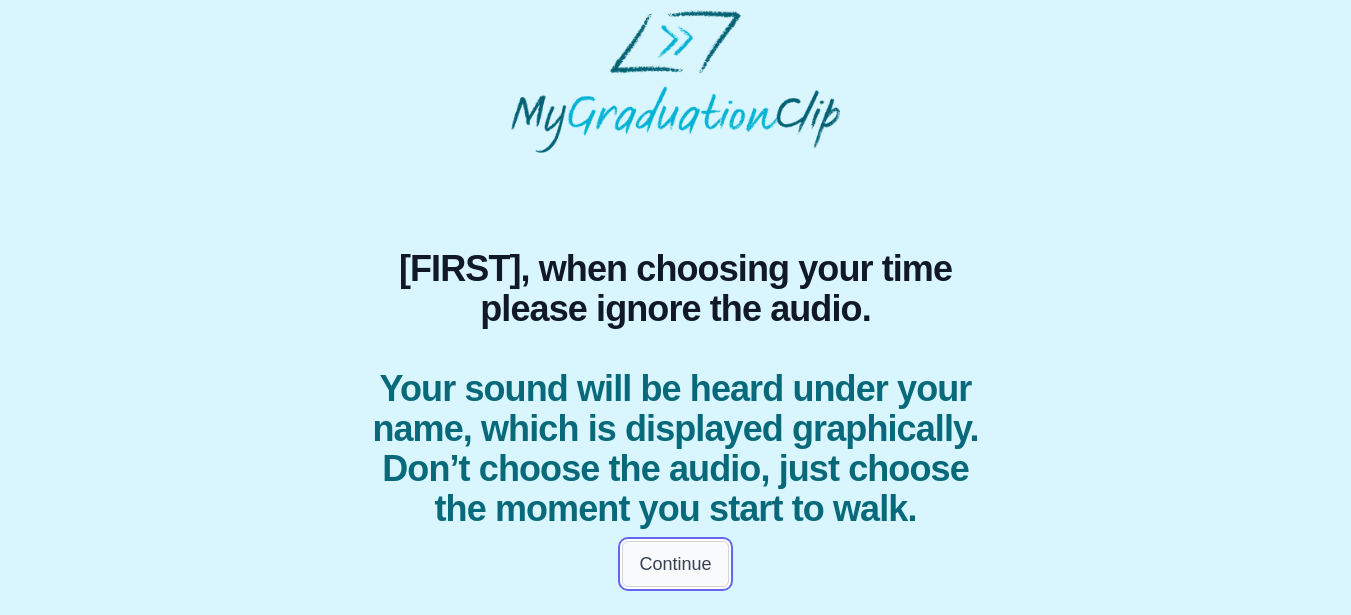click on "Continue" at bounding box center (675, 564) 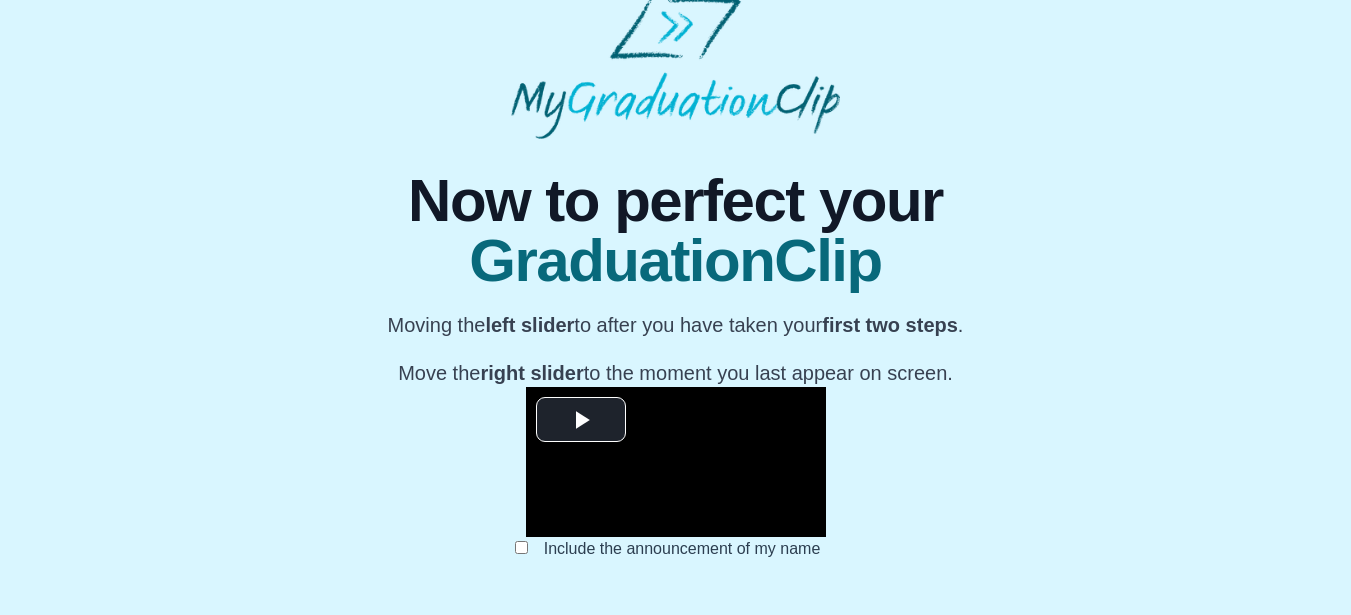 scroll, scrollTop: 46, scrollLeft: 0, axis: vertical 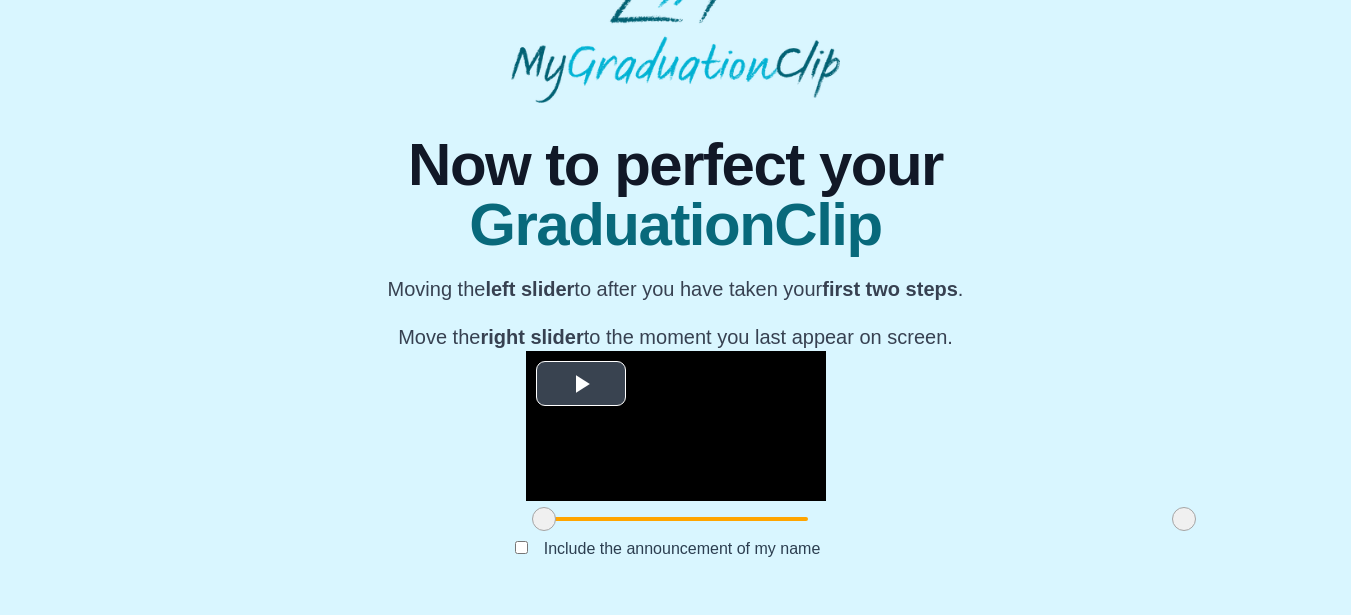 click at bounding box center [581, 384] 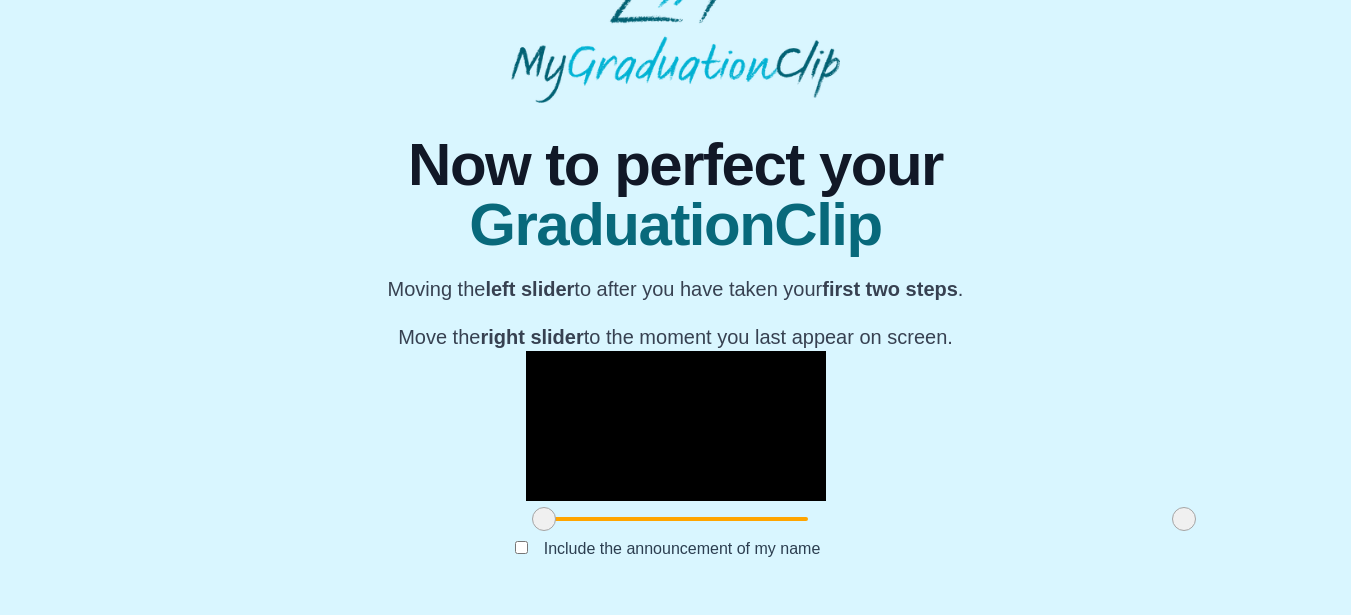 drag, startPoint x: 833, startPoint y: 336, endPoint x: 1206, endPoint y: 179, distance: 404.69495 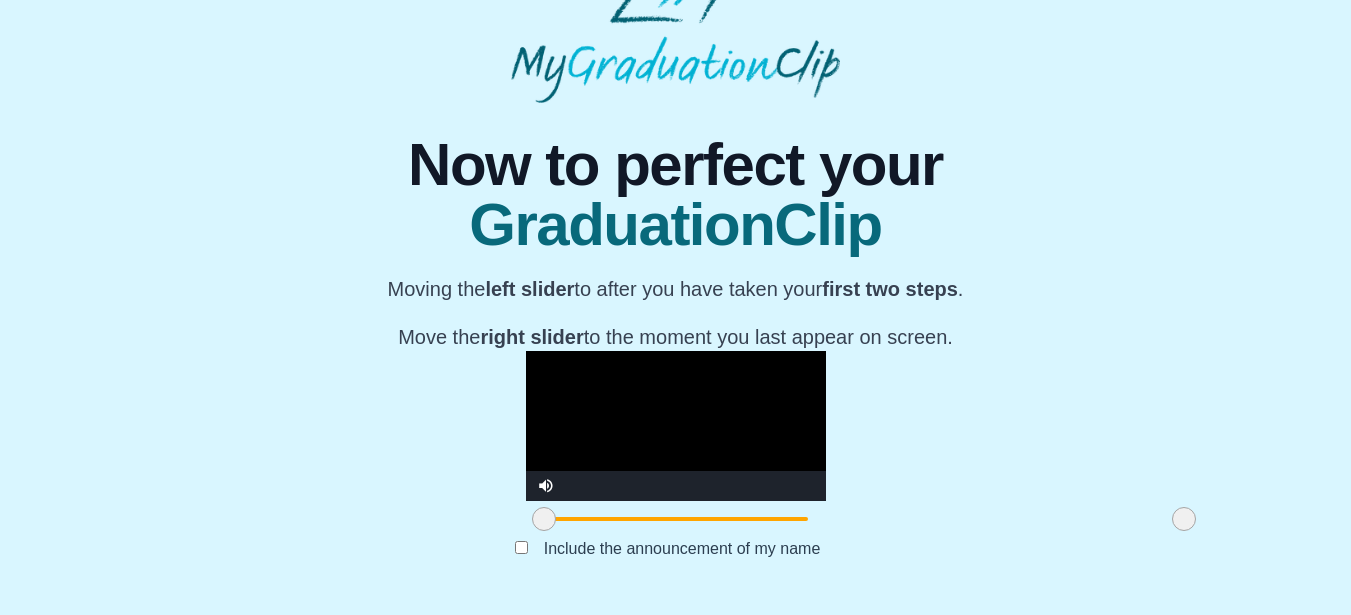 click at bounding box center (676, 426) 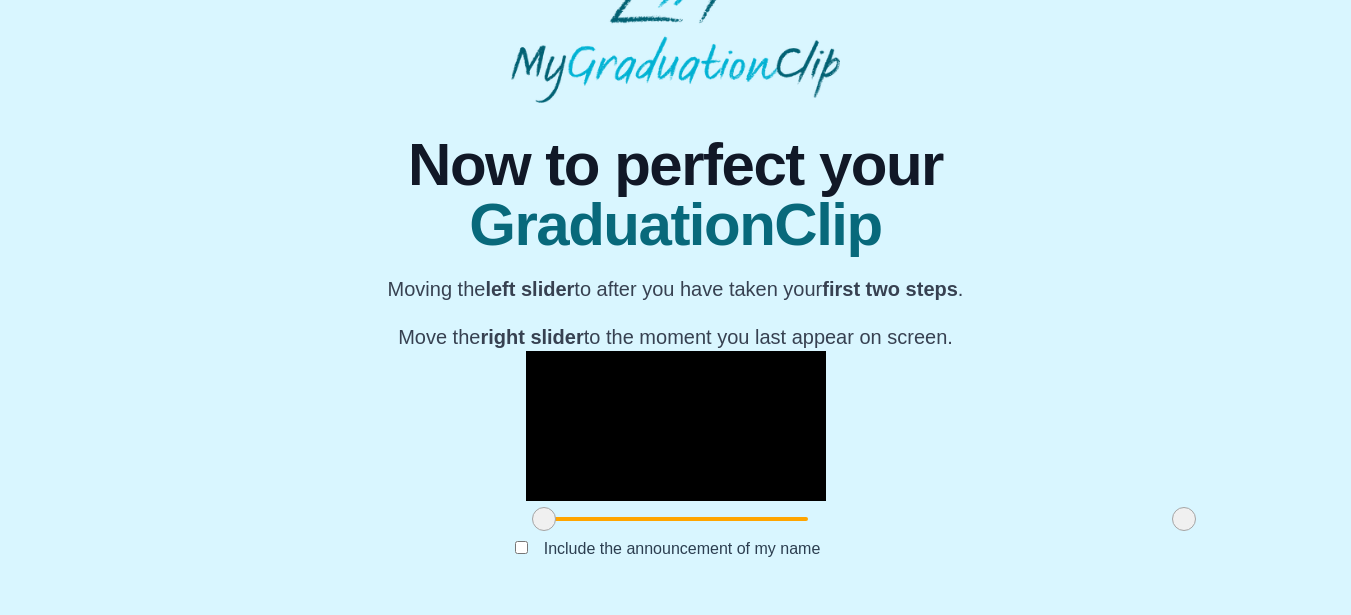 drag, startPoint x: 557, startPoint y: 370, endPoint x: 1202, endPoint y: 137, distance: 685.79443 